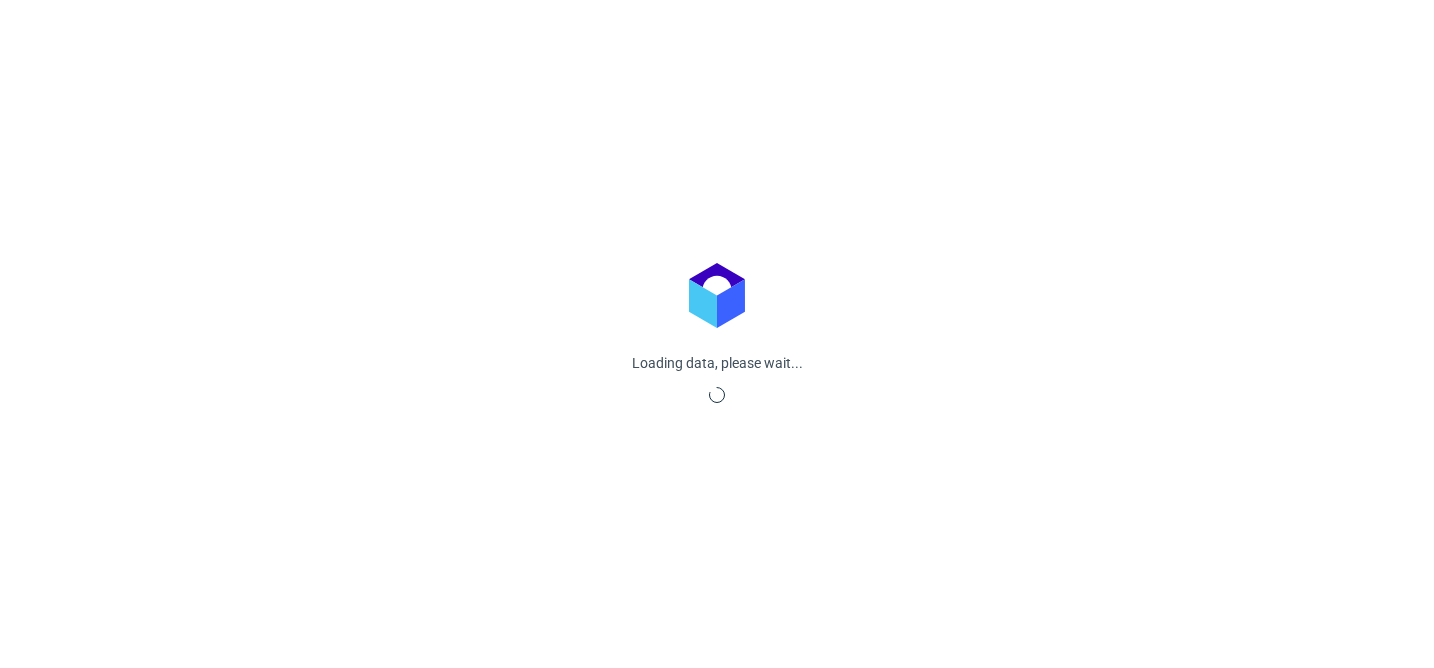 scroll, scrollTop: 0, scrollLeft: 0, axis: both 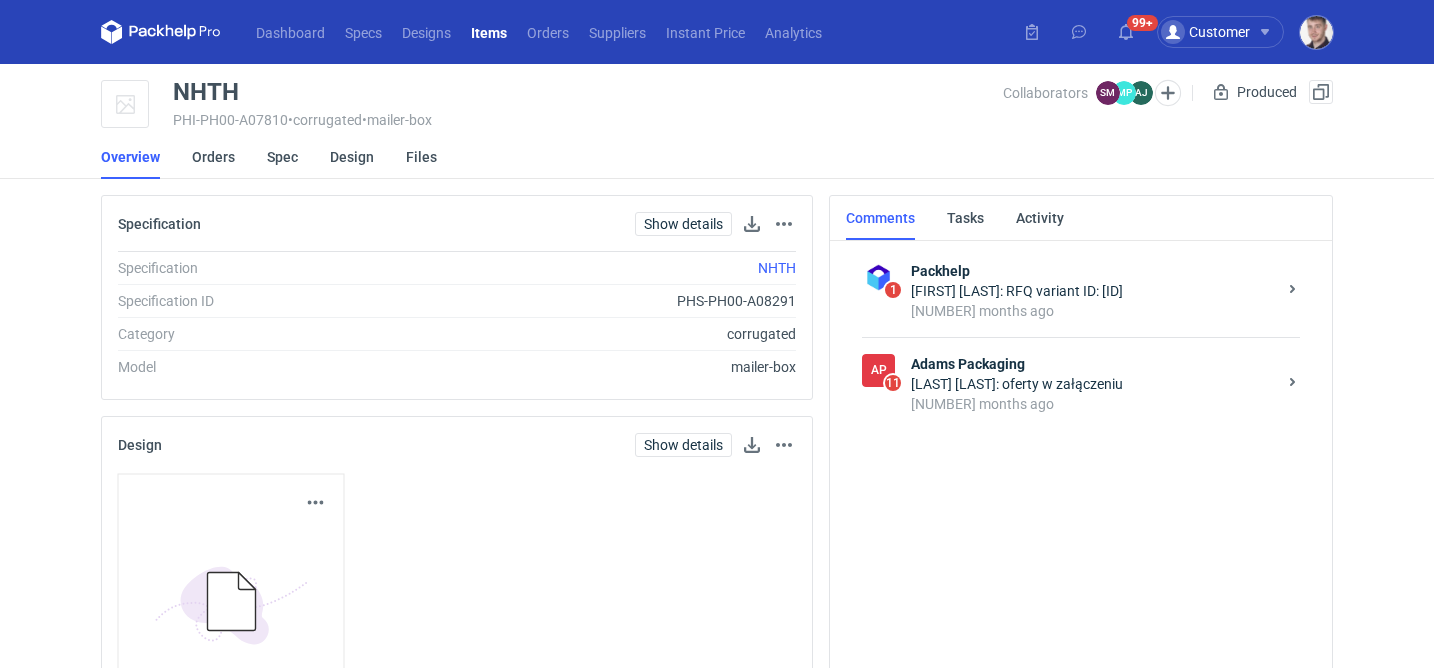 click on "[LAST] [LAST]: oferty w załączeniu" at bounding box center (1093, 384) 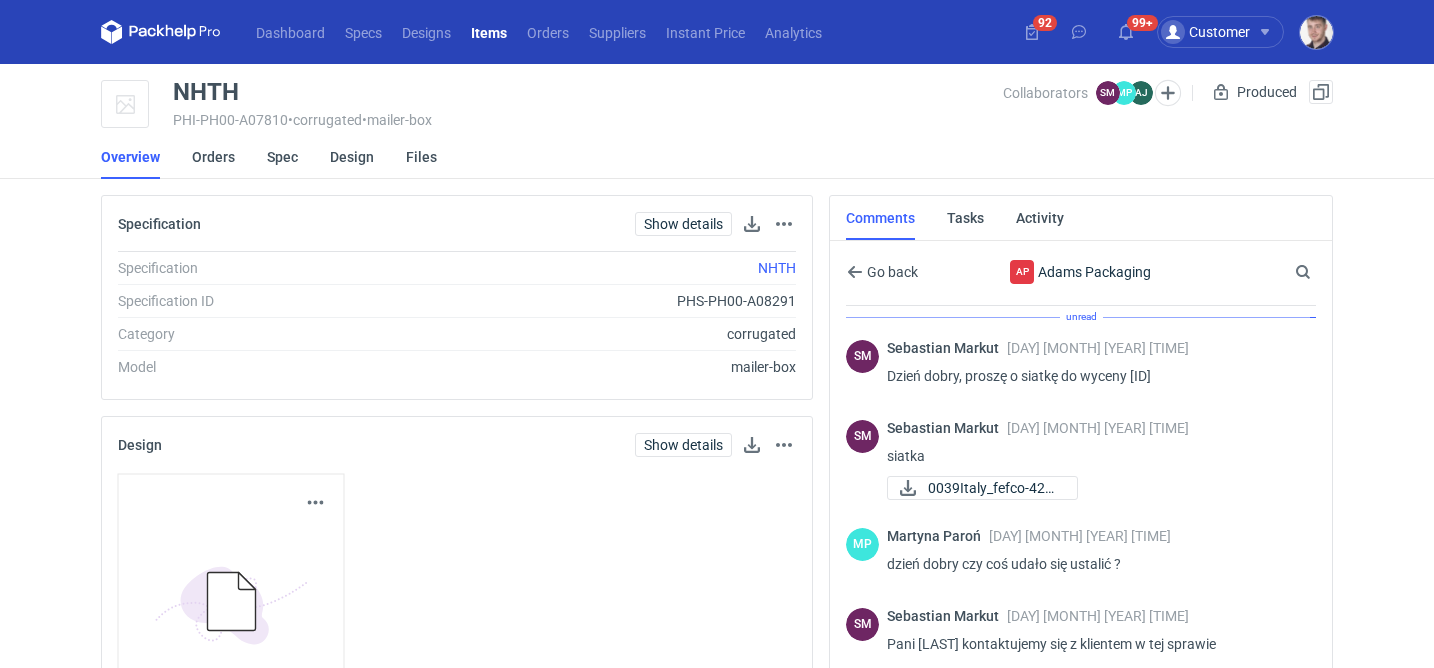 scroll, scrollTop: 50, scrollLeft: 0, axis: vertical 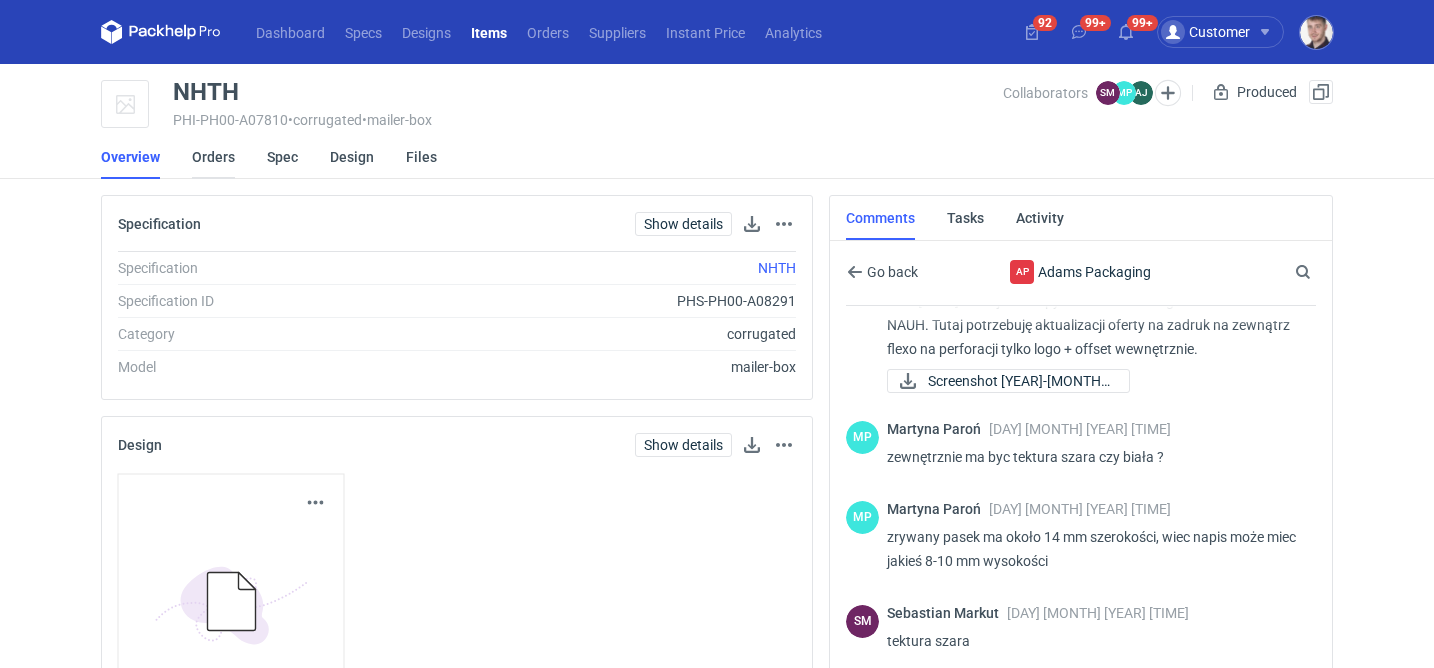 click on "Orders" at bounding box center [213, 157] 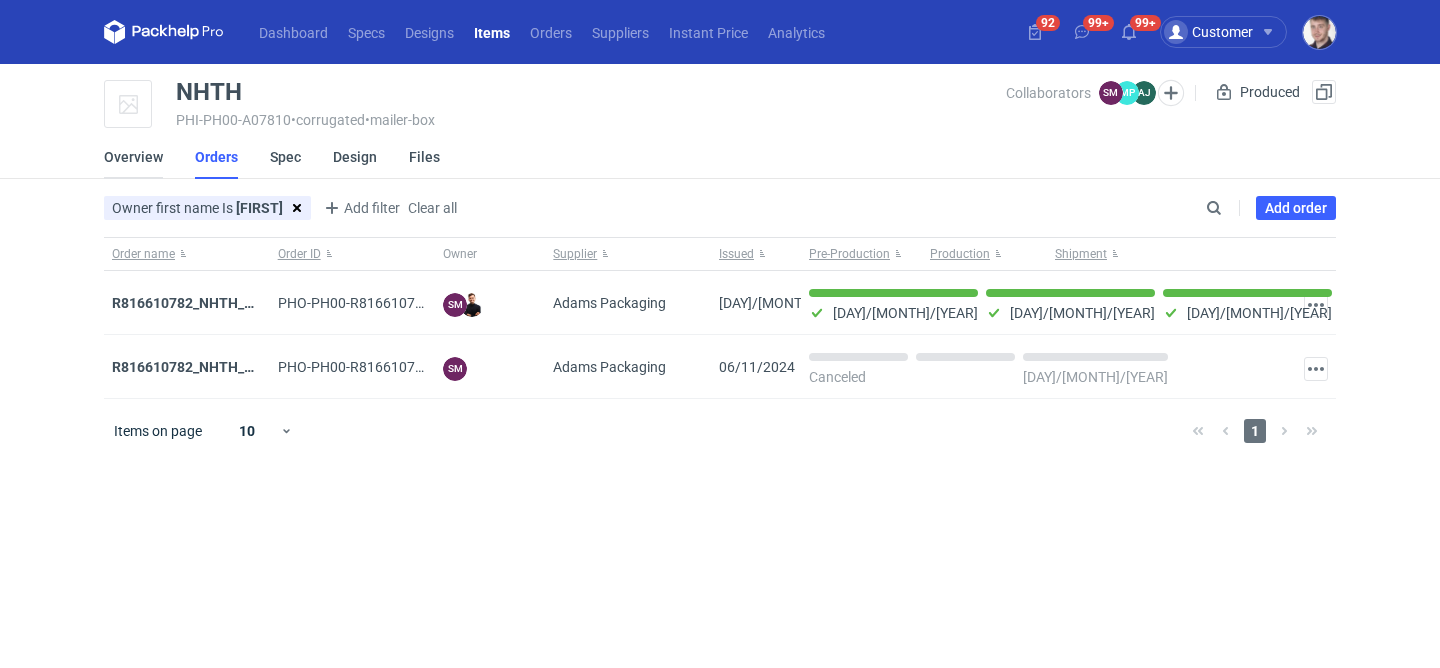 click on "Overview" at bounding box center [133, 157] 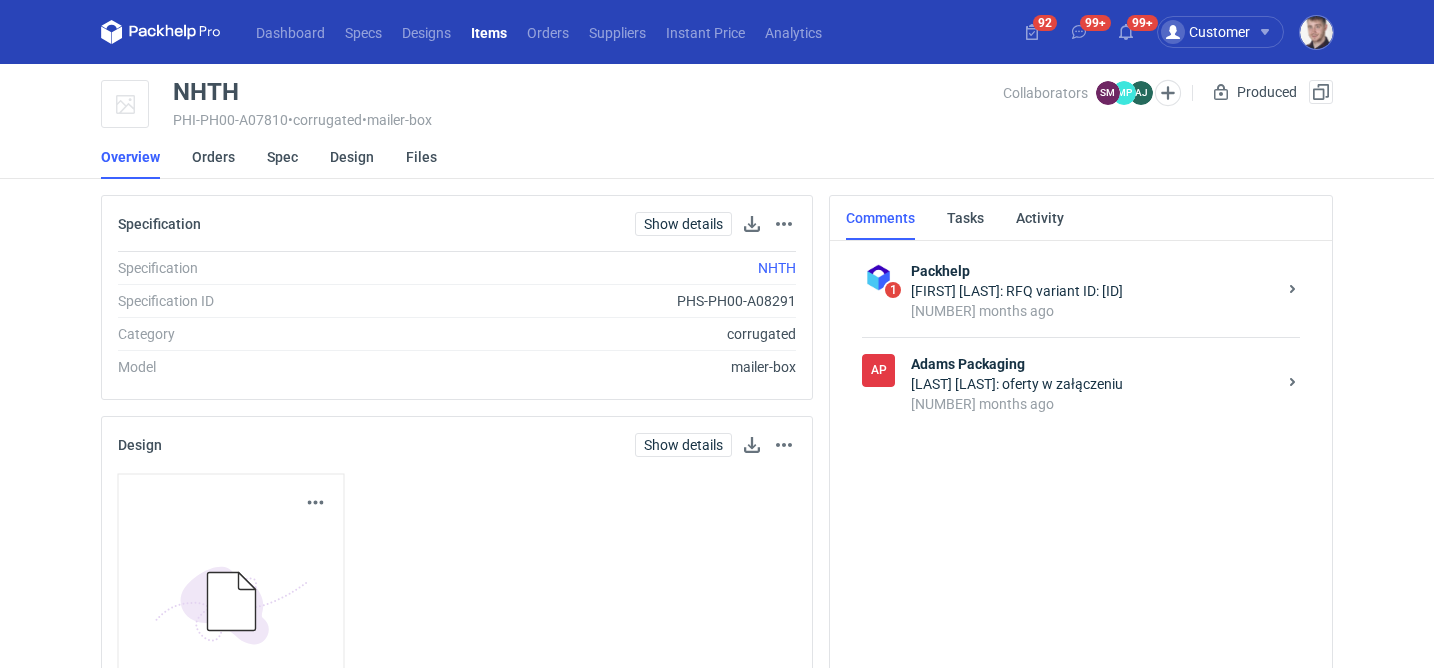 click on "[NUMBER] months ago" at bounding box center [1093, 404] 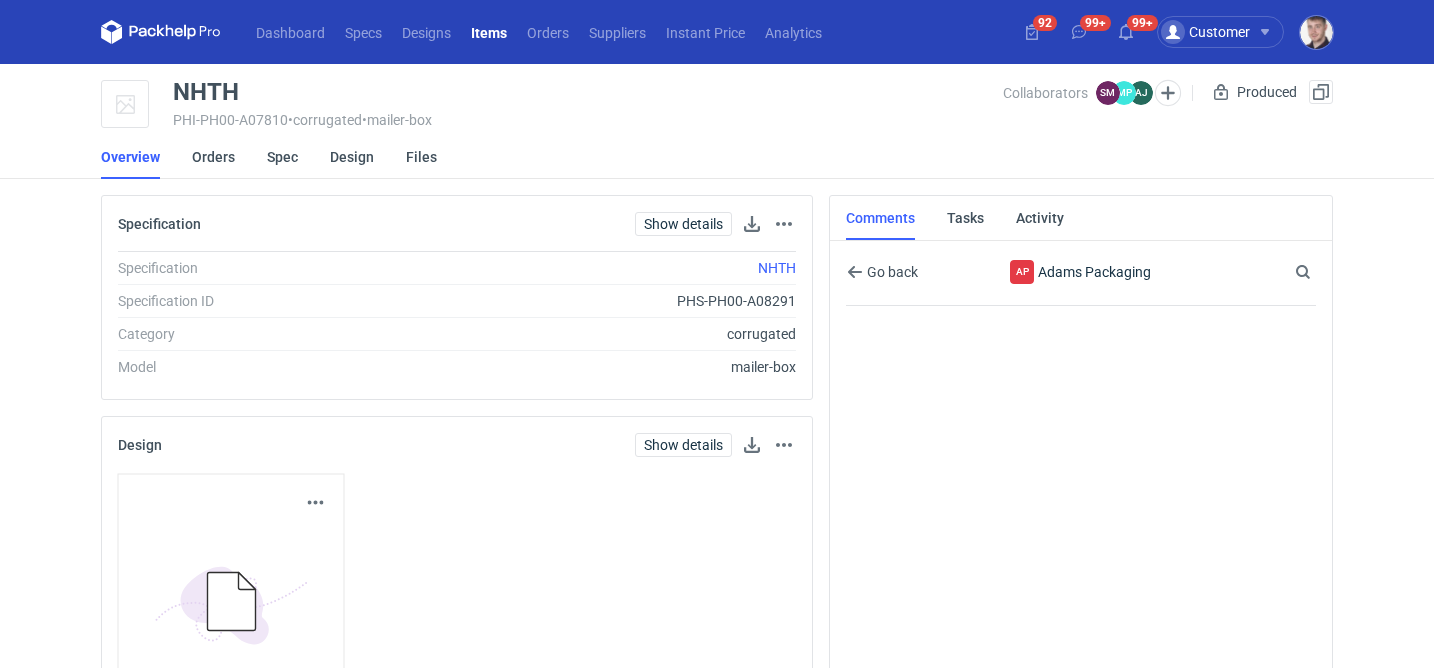 scroll, scrollTop: 49, scrollLeft: 0, axis: vertical 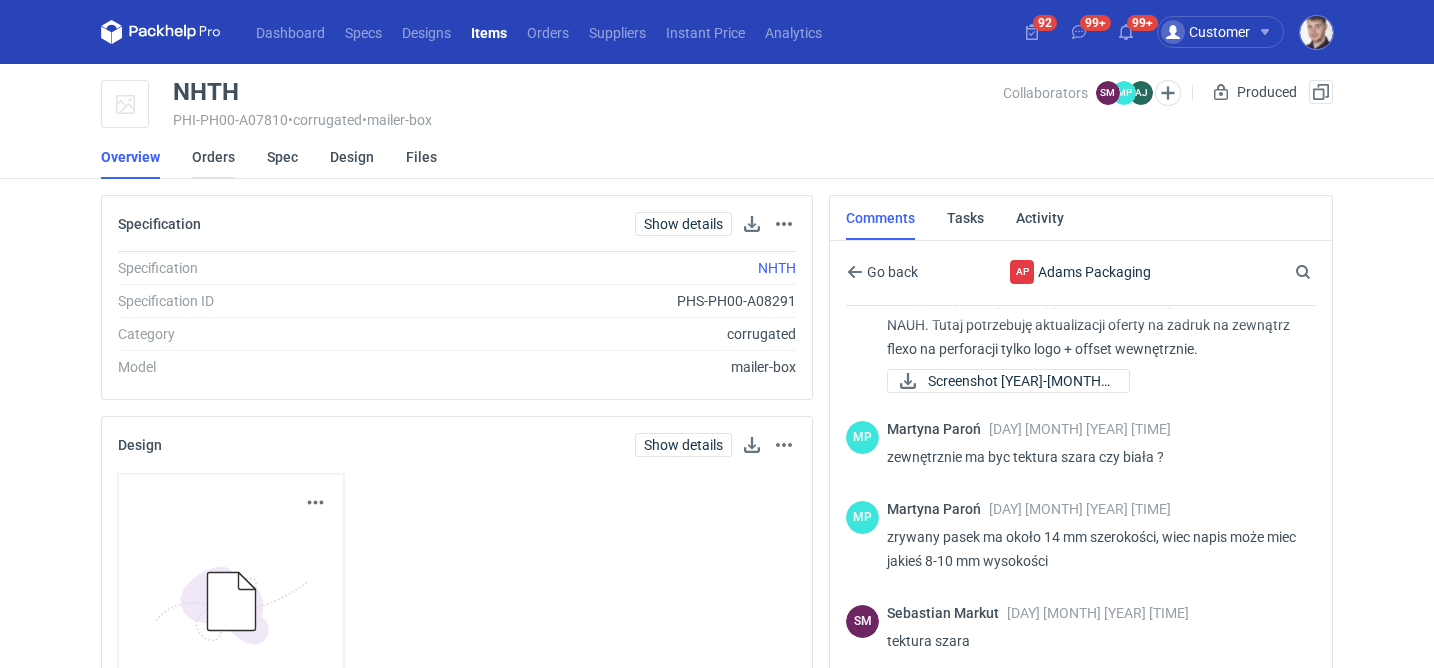 click on "Orders" at bounding box center [213, 157] 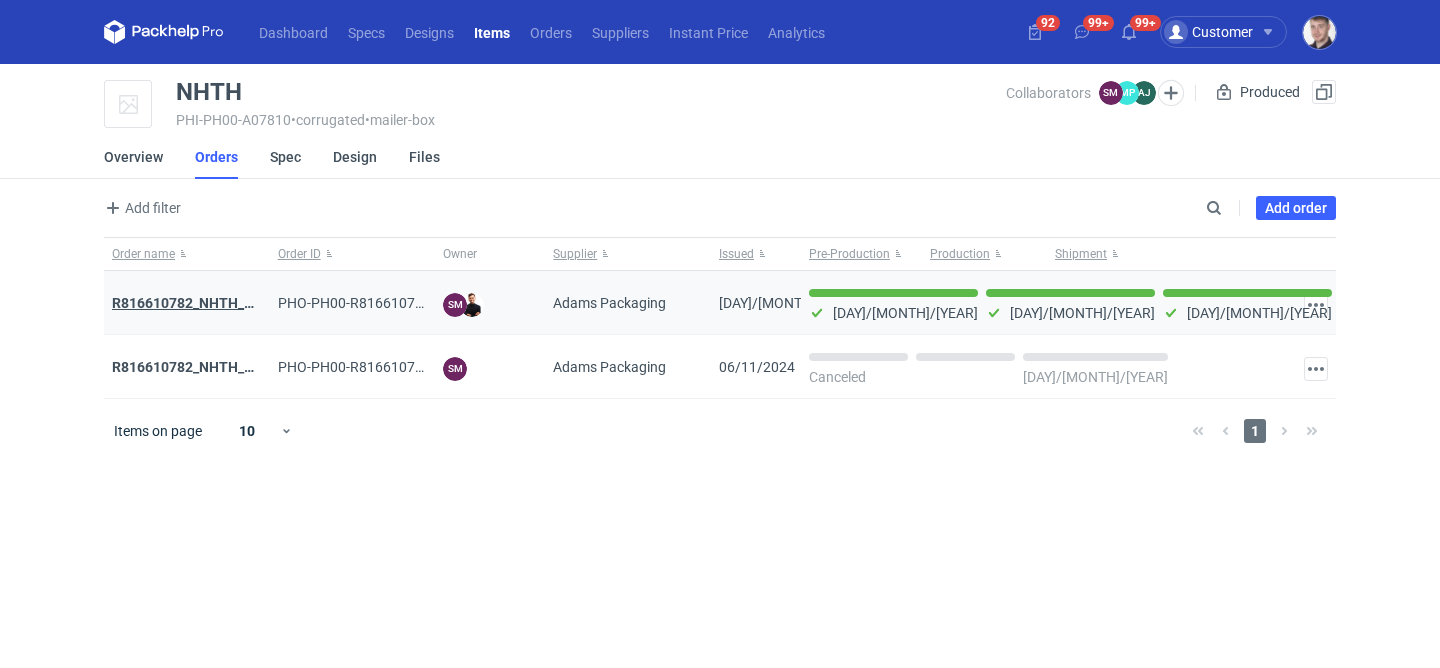 click on "R816610782_NHTH_NAUH_V2" at bounding box center (208, 303) 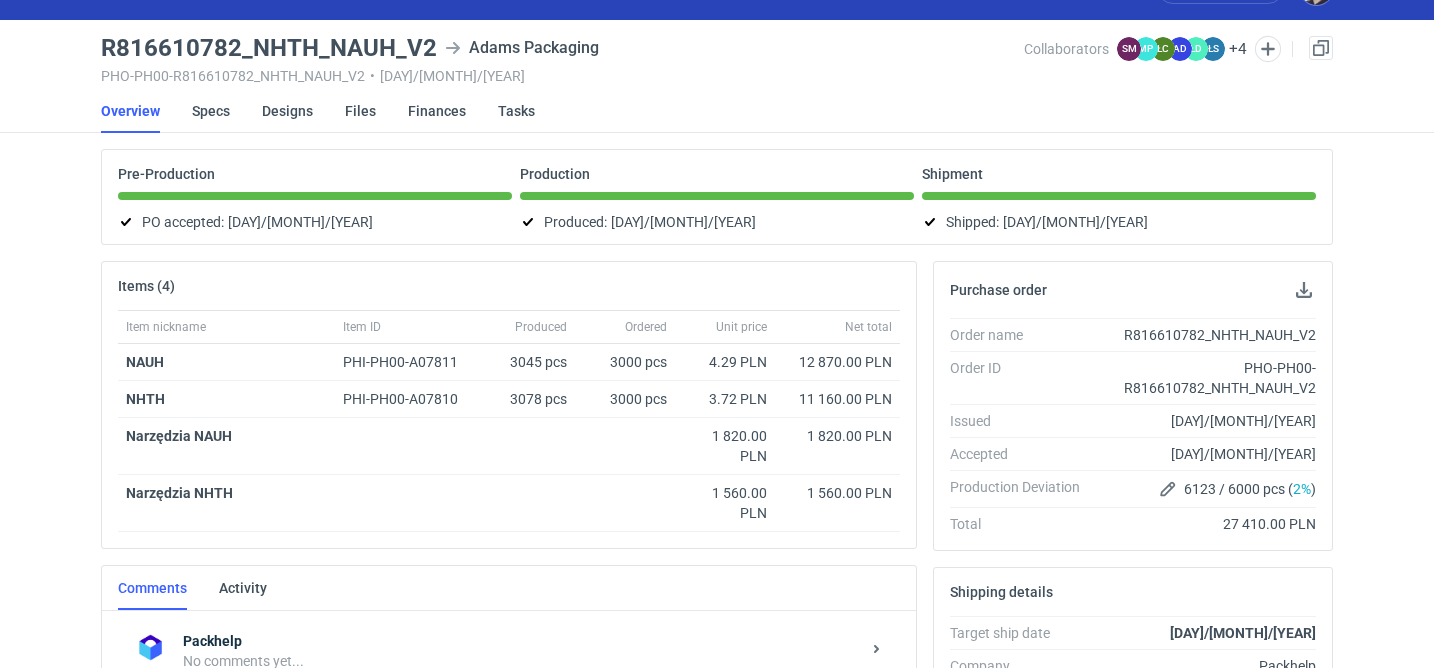 scroll, scrollTop: 0, scrollLeft: 0, axis: both 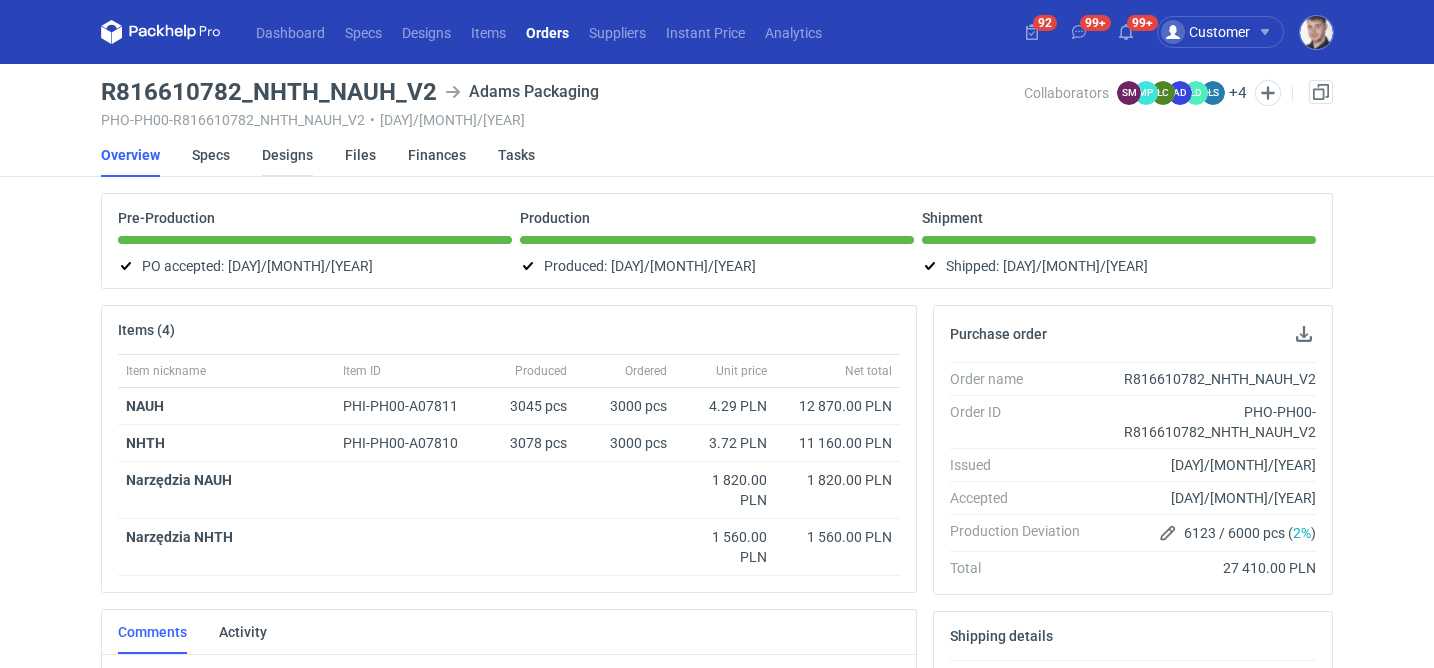 click on "Designs" at bounding box center (287, 155) 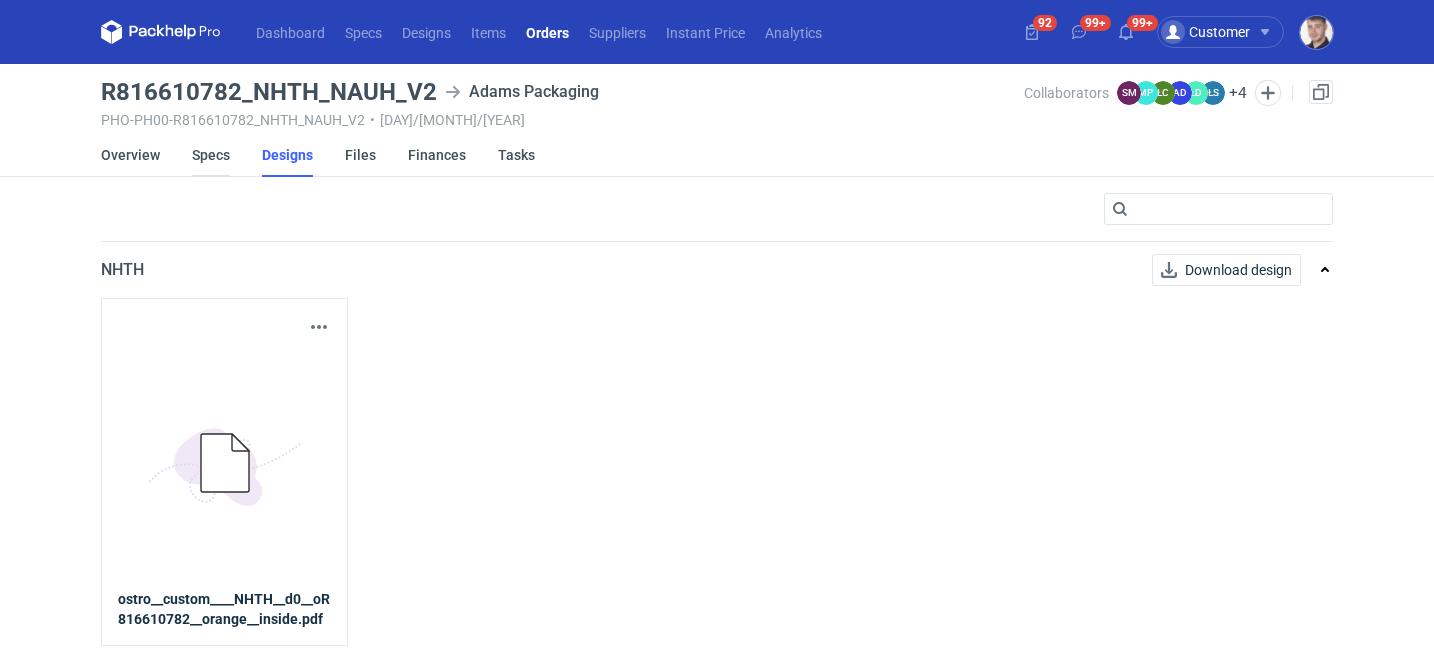 click on "Specs" at bounding box center [211, 155] 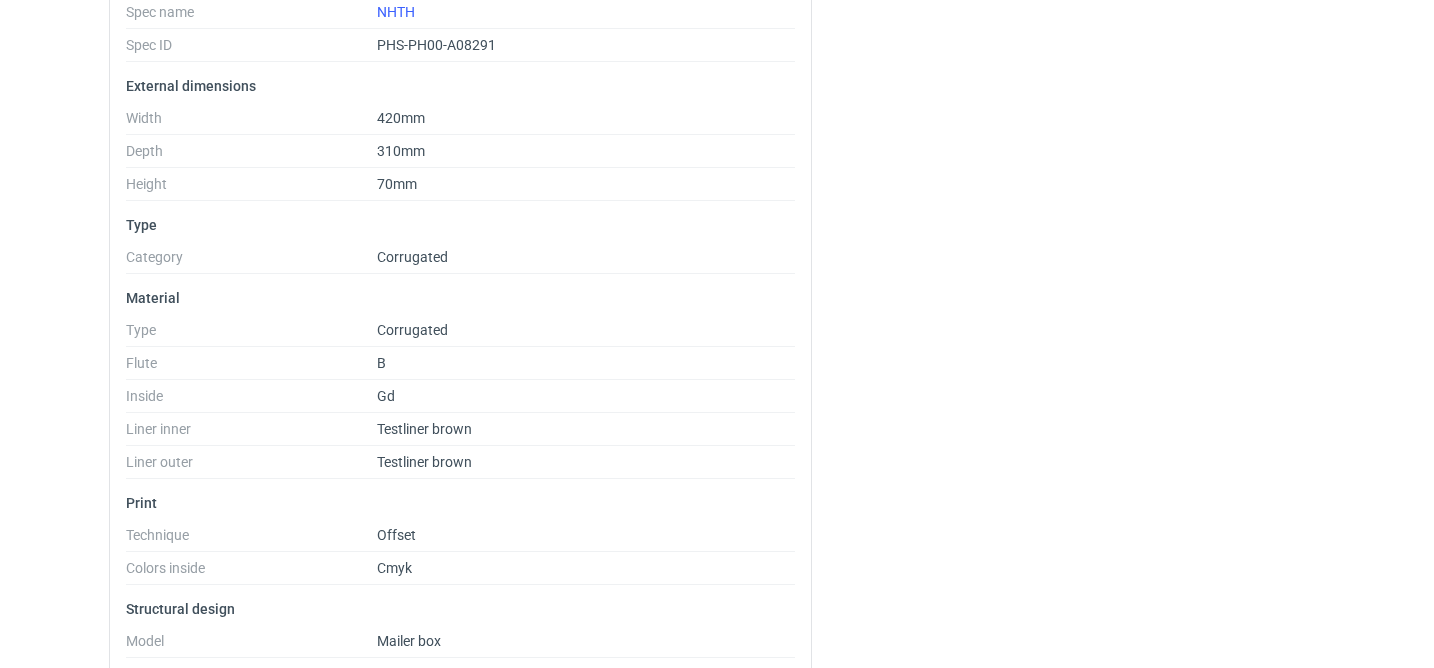 scroll, scrollTop: 413, scrollLeft: 0, axis: vertical 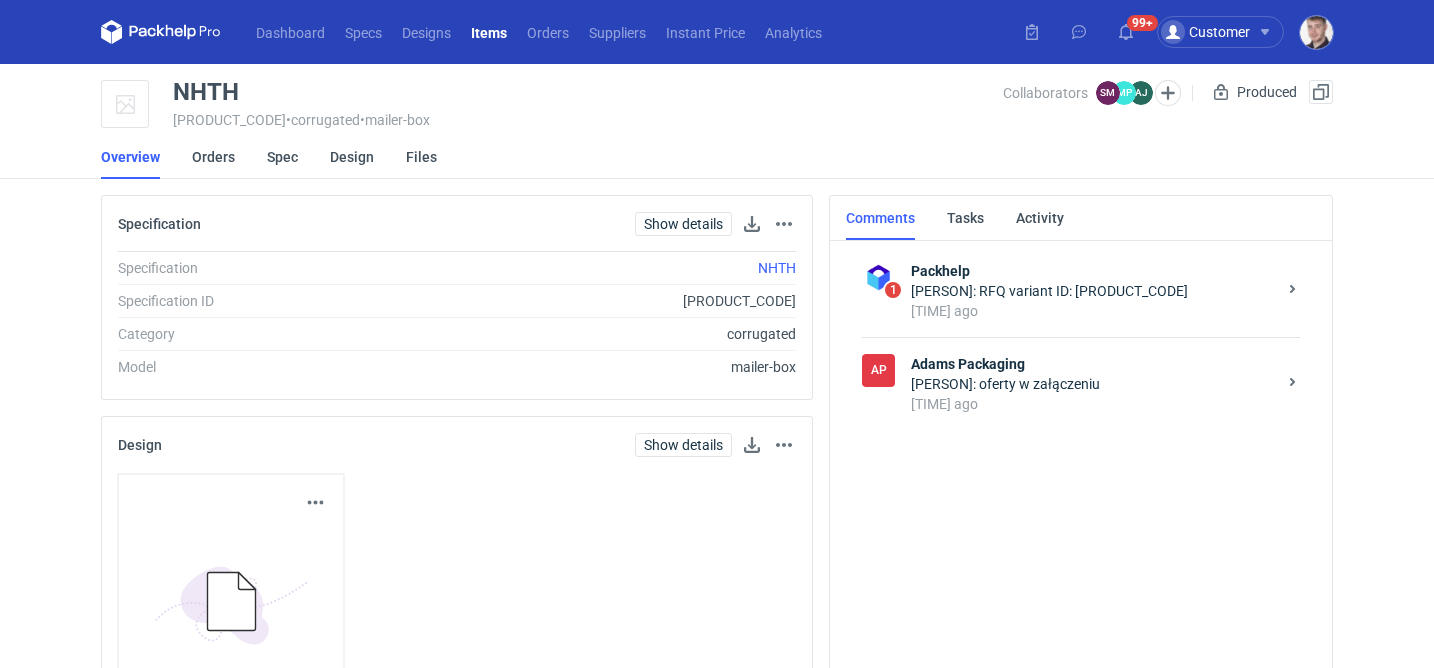 click on "[PERSON]: oferty w załączeniu" at bounding box center [1093, 384] 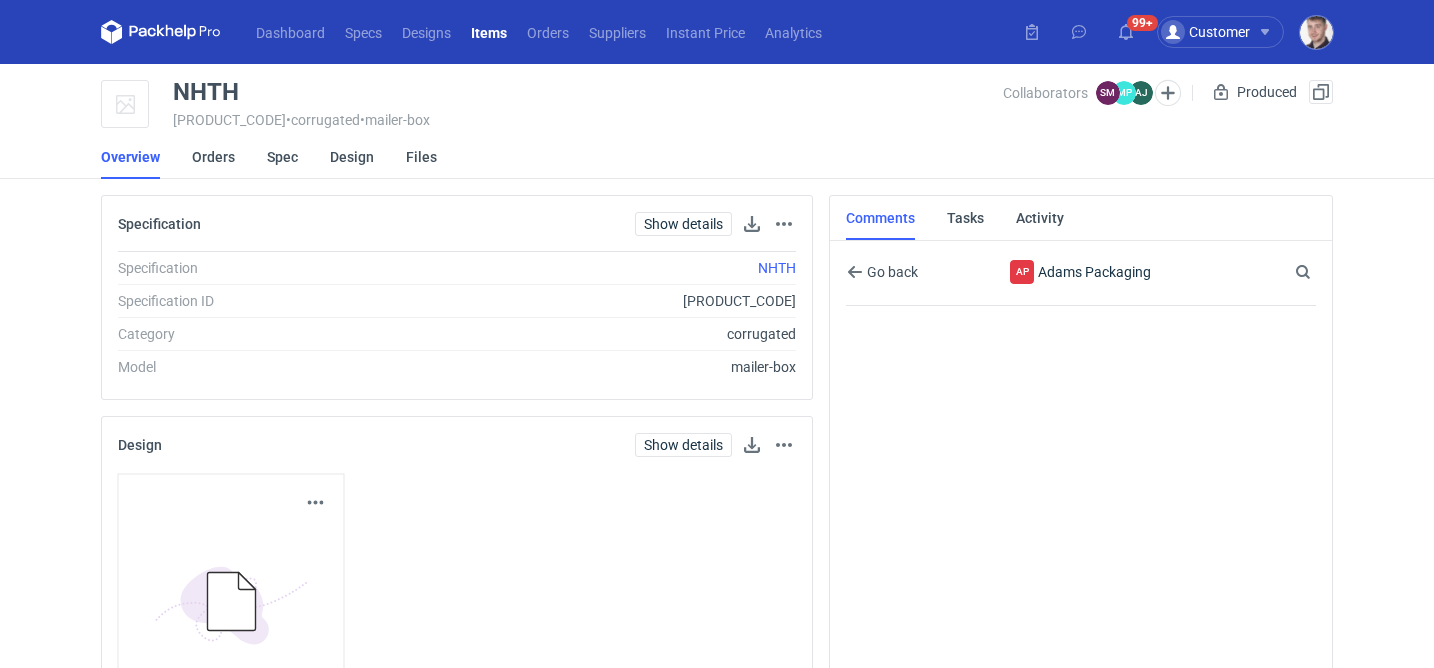 scroll, scrollTop: 50, scrollLeft: 0, axis: vertical 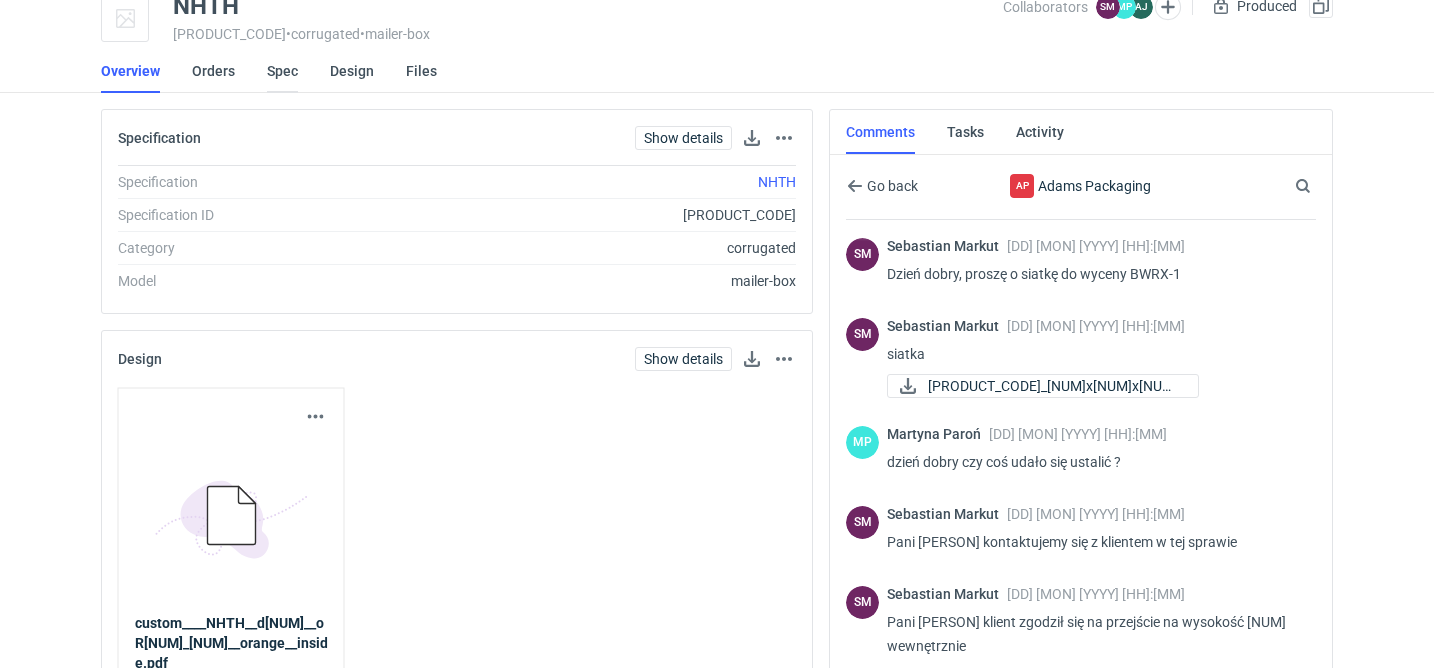 click on "Spec" at bounding box center (282, 71) 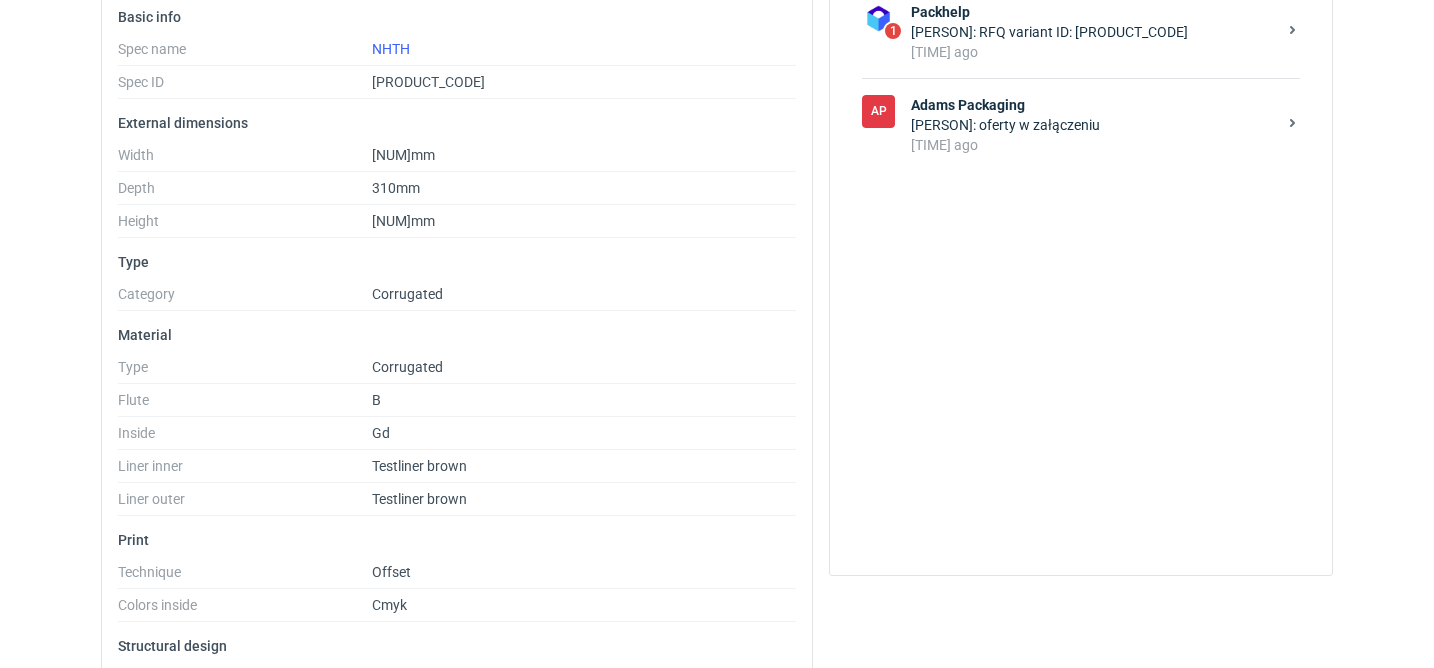 scroll, scrollTop: 278, scrollLeft: 0, axis: vertical 